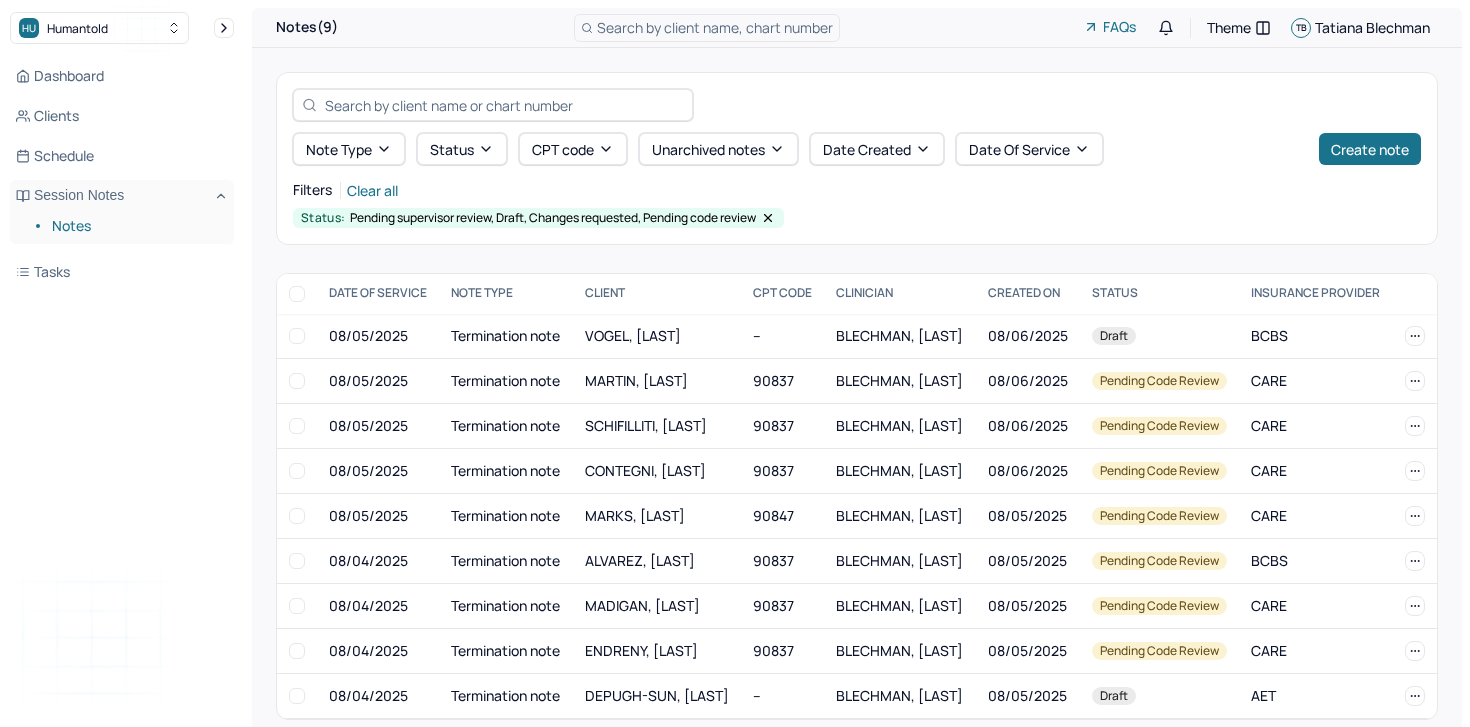 scroll, scrollTop: 23, scrollLeft: 0, axis: vertical 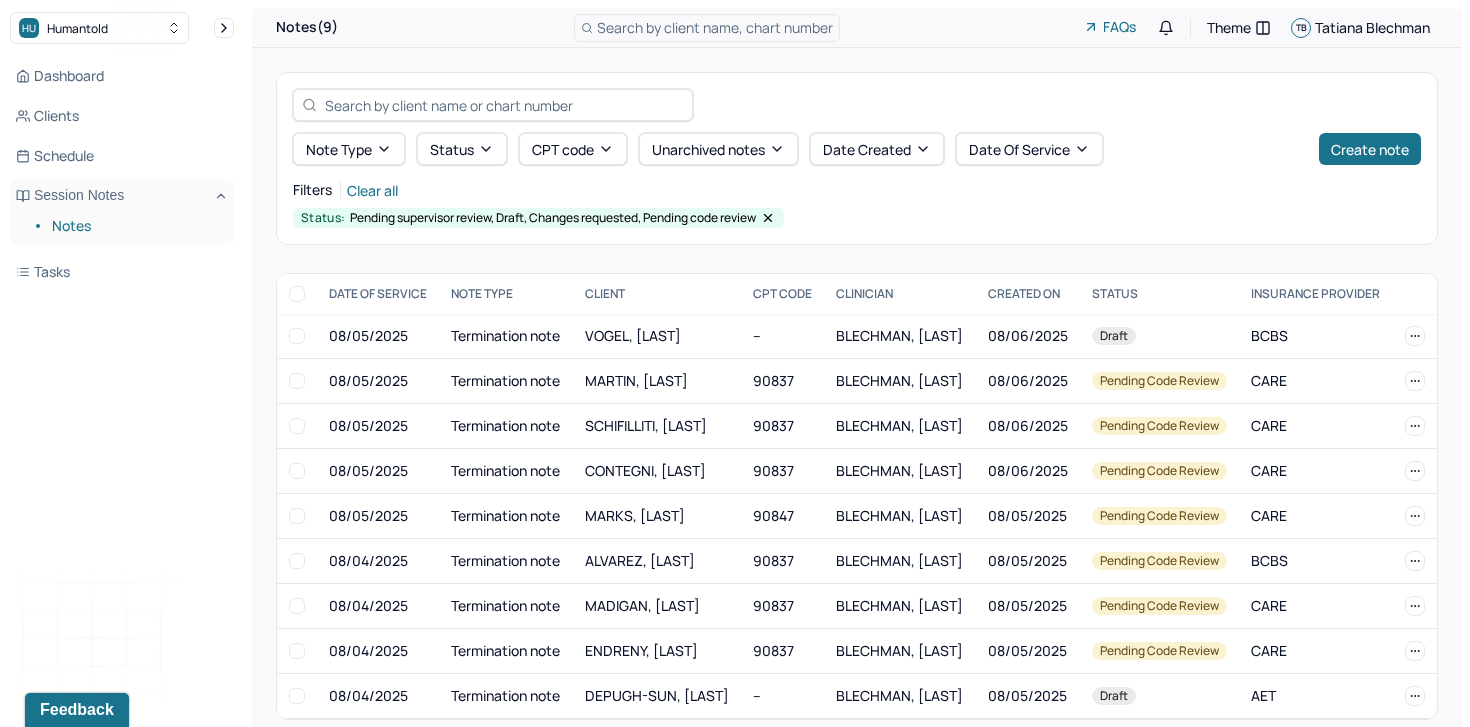 click at bounding box center (504, 105) 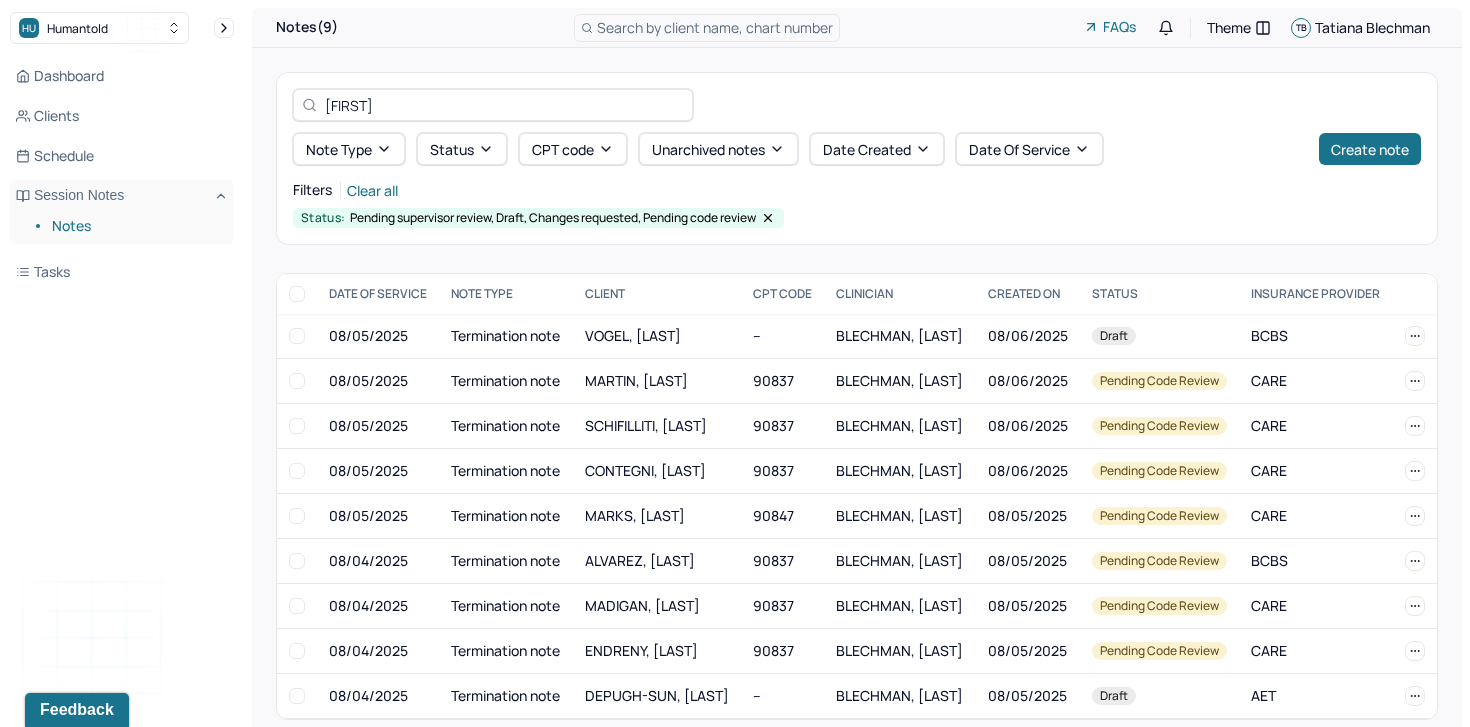type on "[FIRST]" 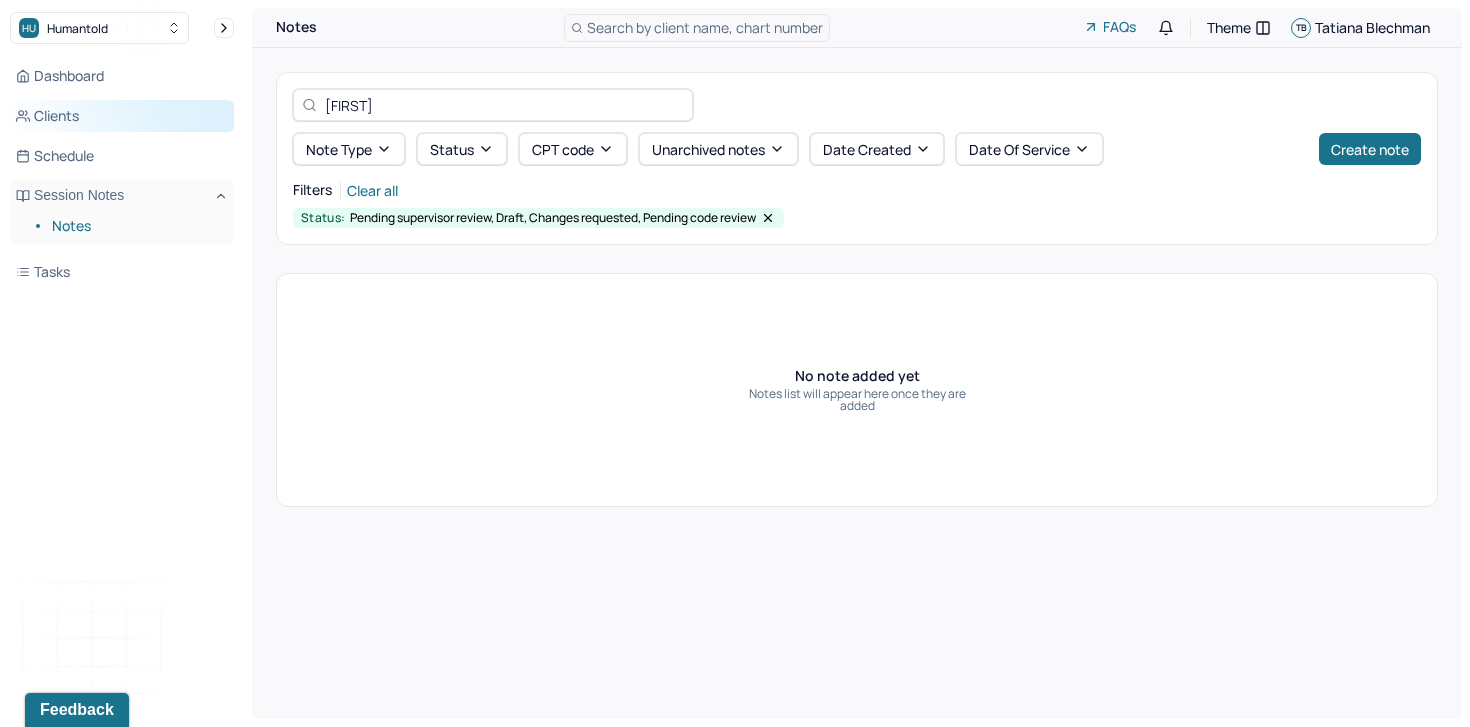 click on "Clients" at bounding box center [122, 116] 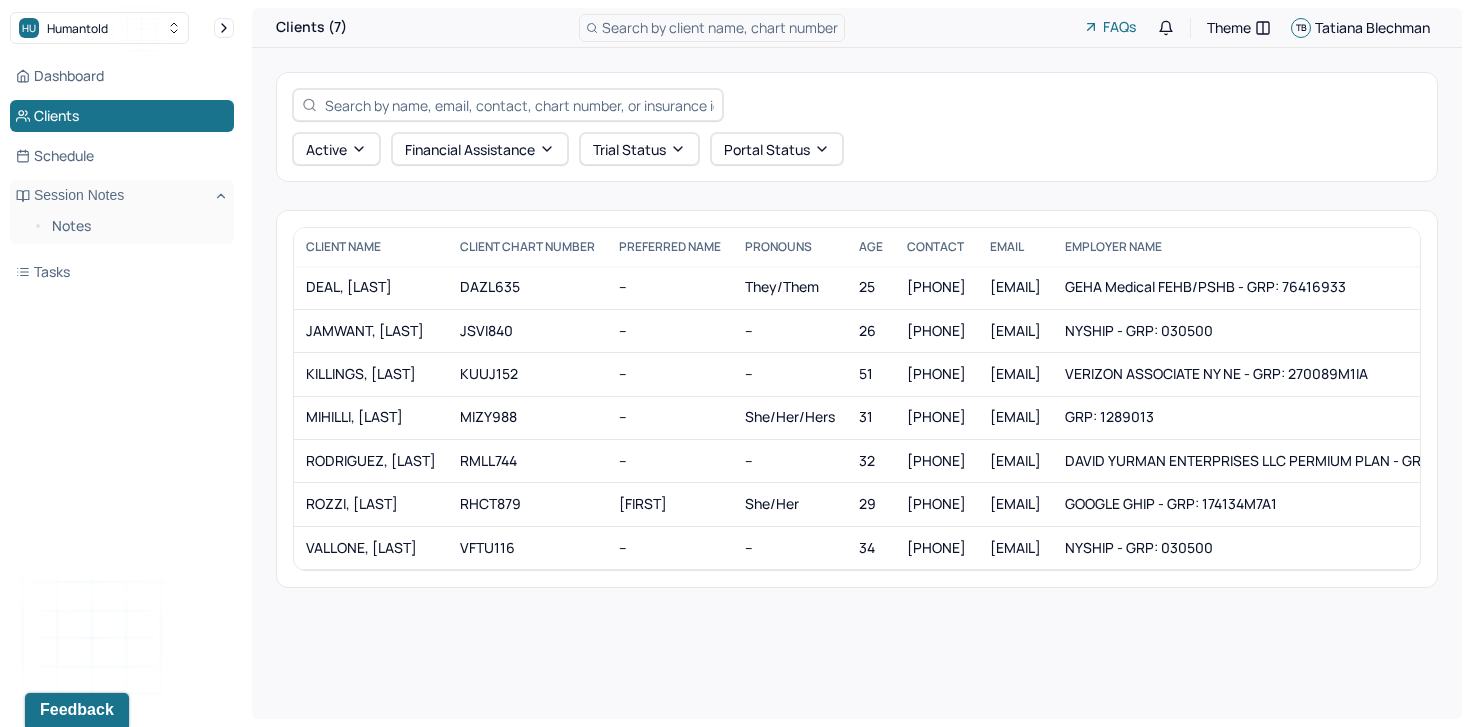 click at bounding box center (519, 105) 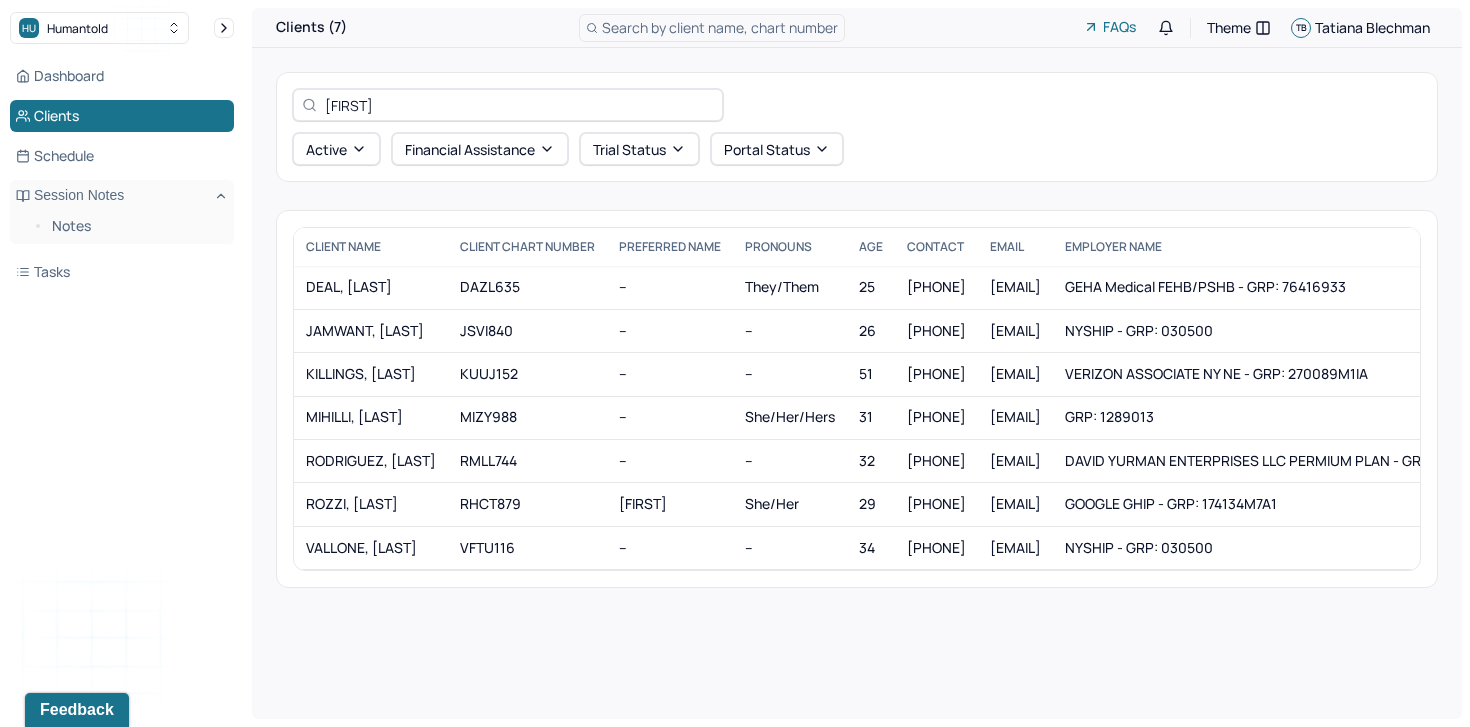 type on "[FIRST]" 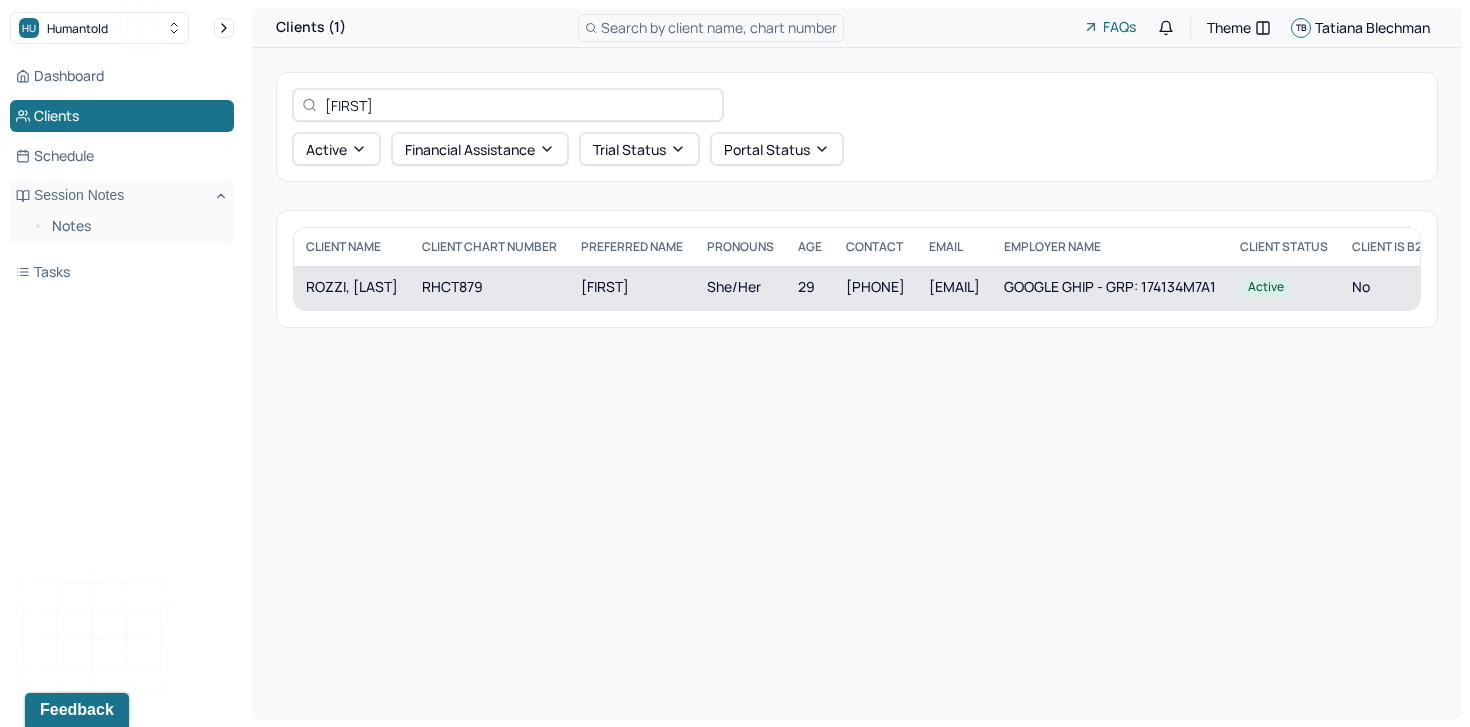 click on "RHCT879" at bounding box center [489, 287] 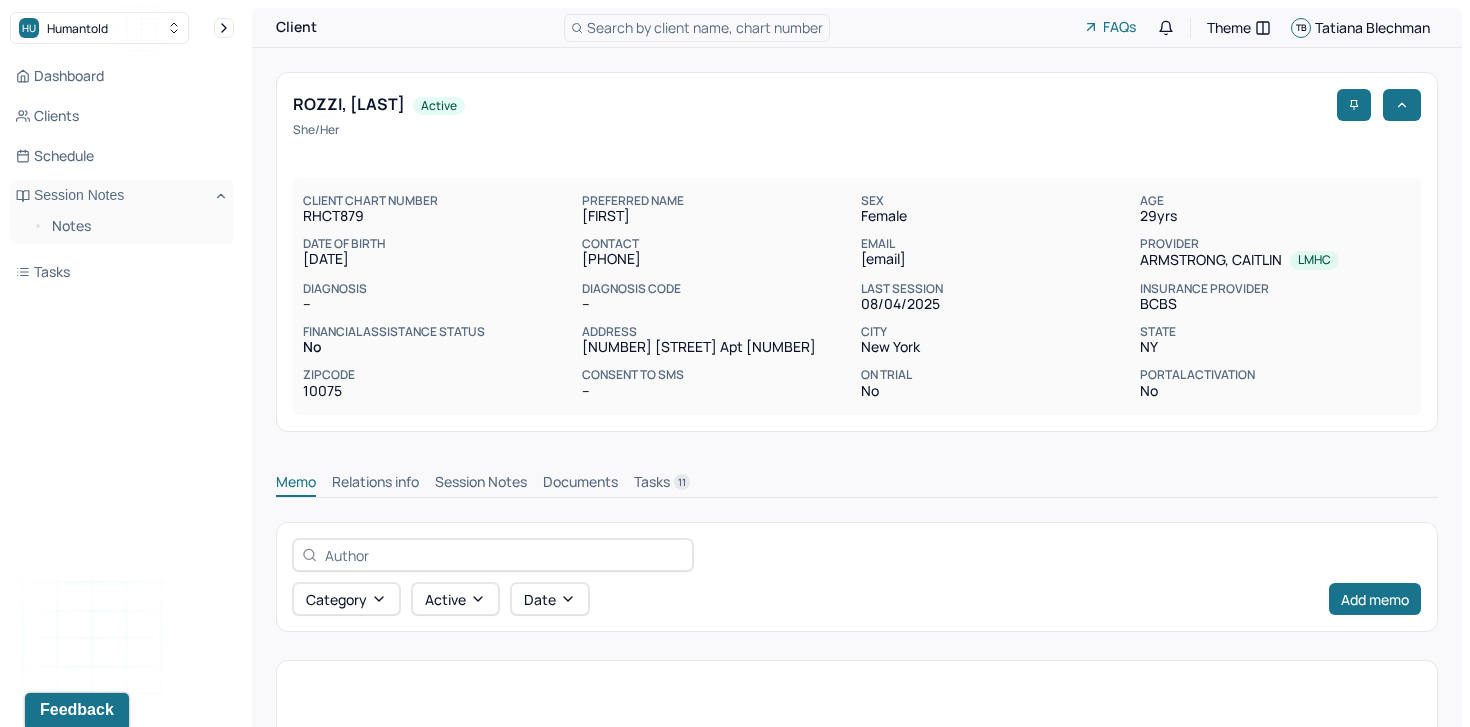 click on "Session Notes" at bounding box center [481, 484] 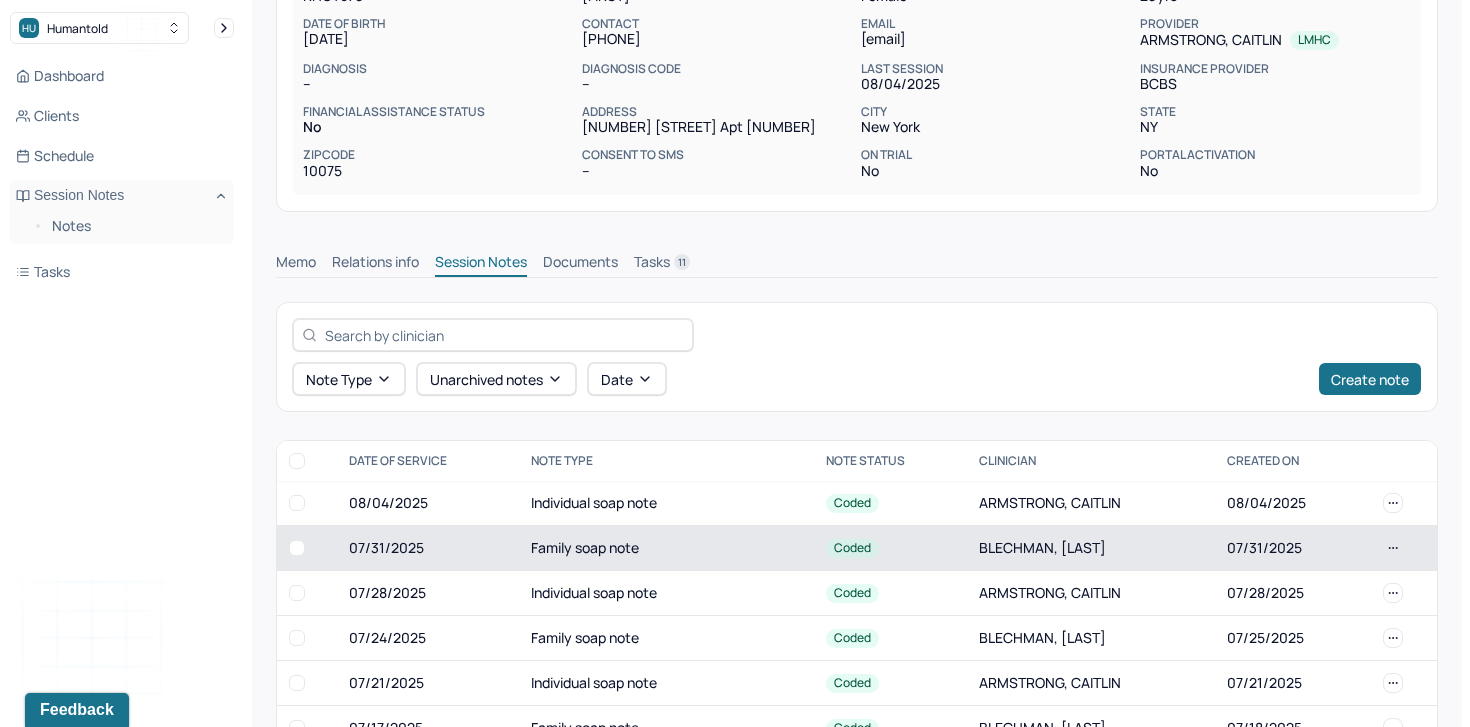 click on "07/31/2025" at bounding box center [428, 548] 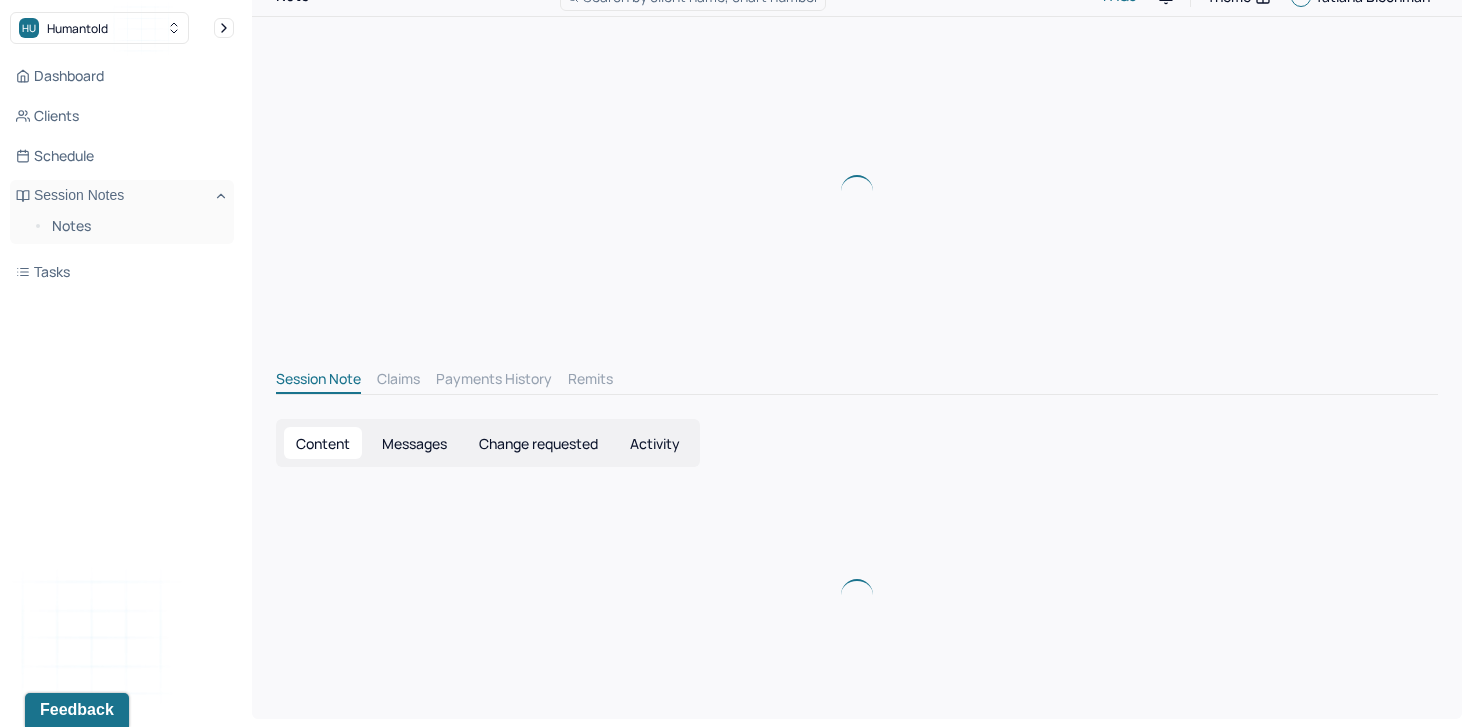 scroll, scrollTop: 0, scrollLeft: 0, axis: both 